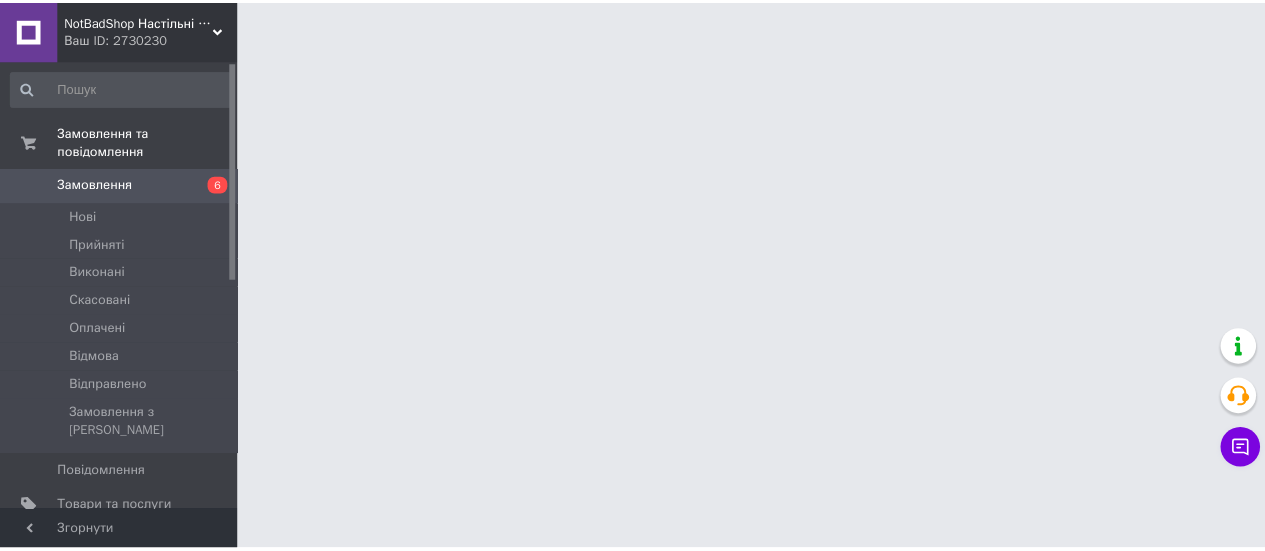 scroll, scrollTop: 0, scrollLeft: 0, axis: both 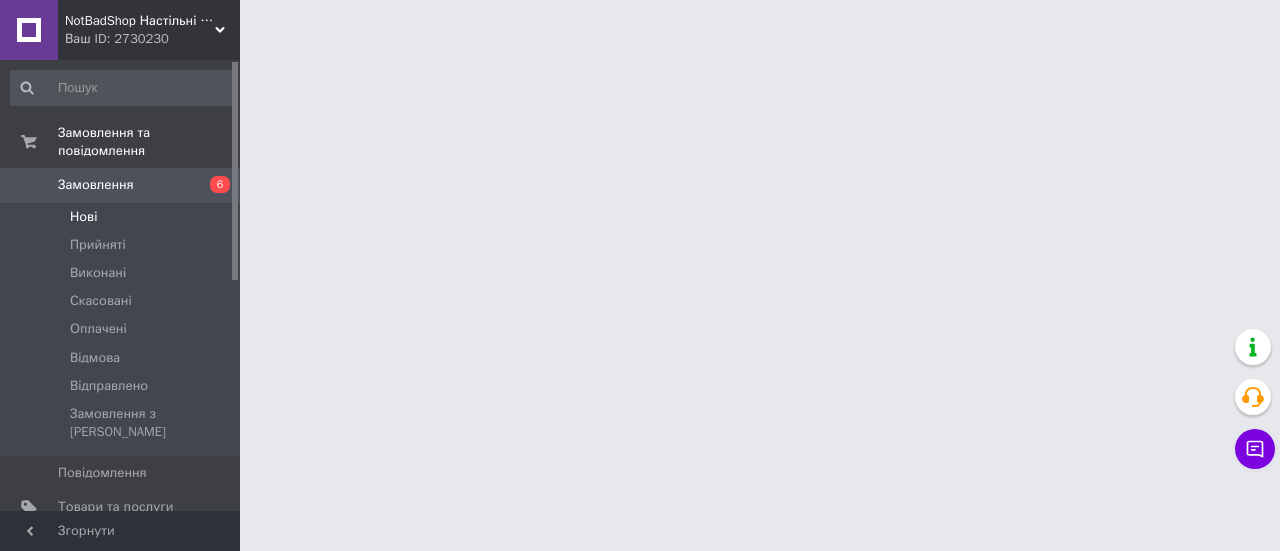 click on "Нові" at bounding box center (123, 217) 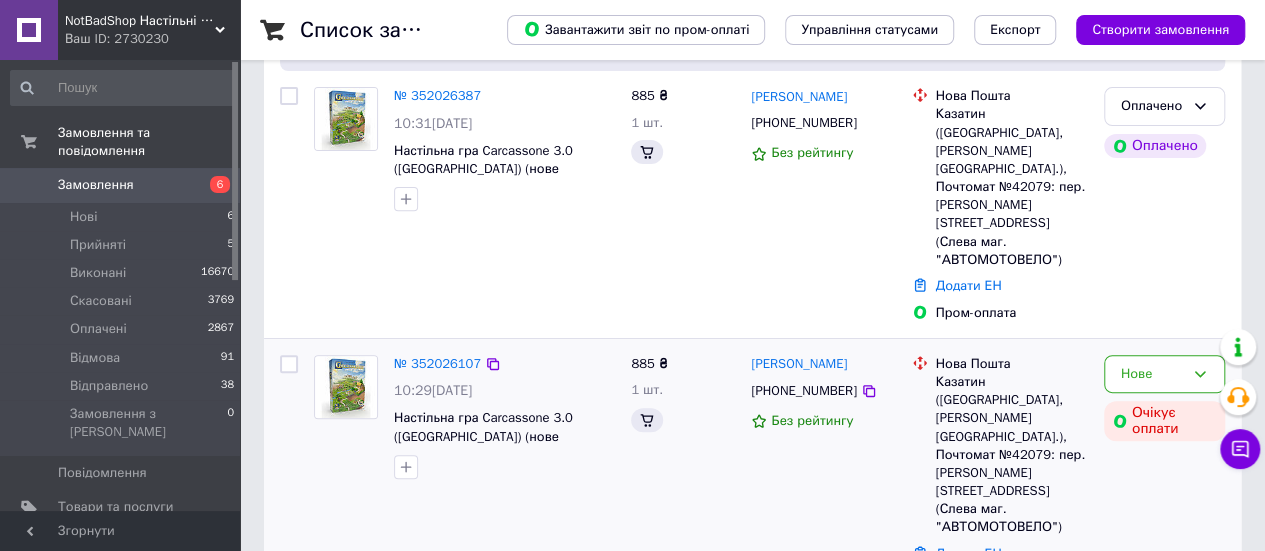 scroll, scrollTop: 300, scrollLeft: 0, axis: vertical 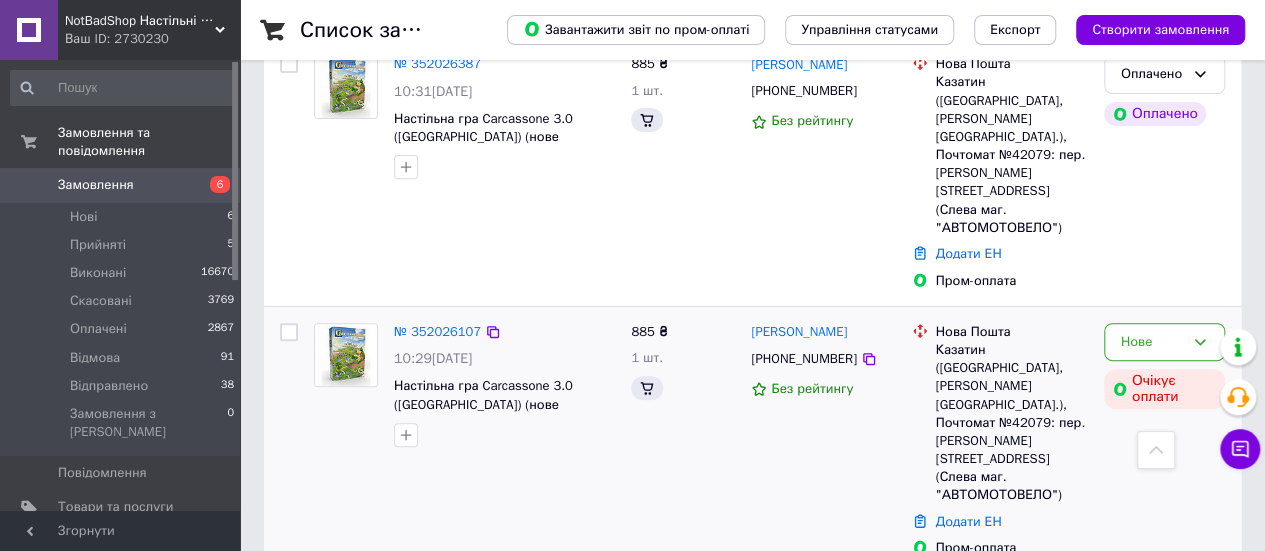 click on "Нове Очікує оплати" at bounding box center [1164, 440] 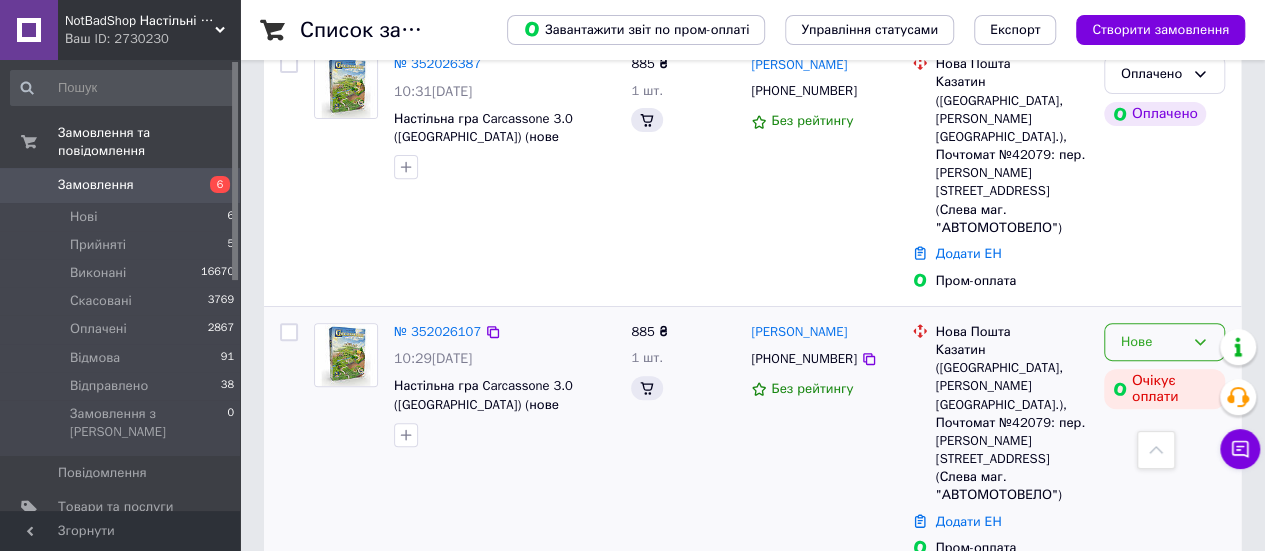 click on "Нове" at bounding box center (1164, 342) 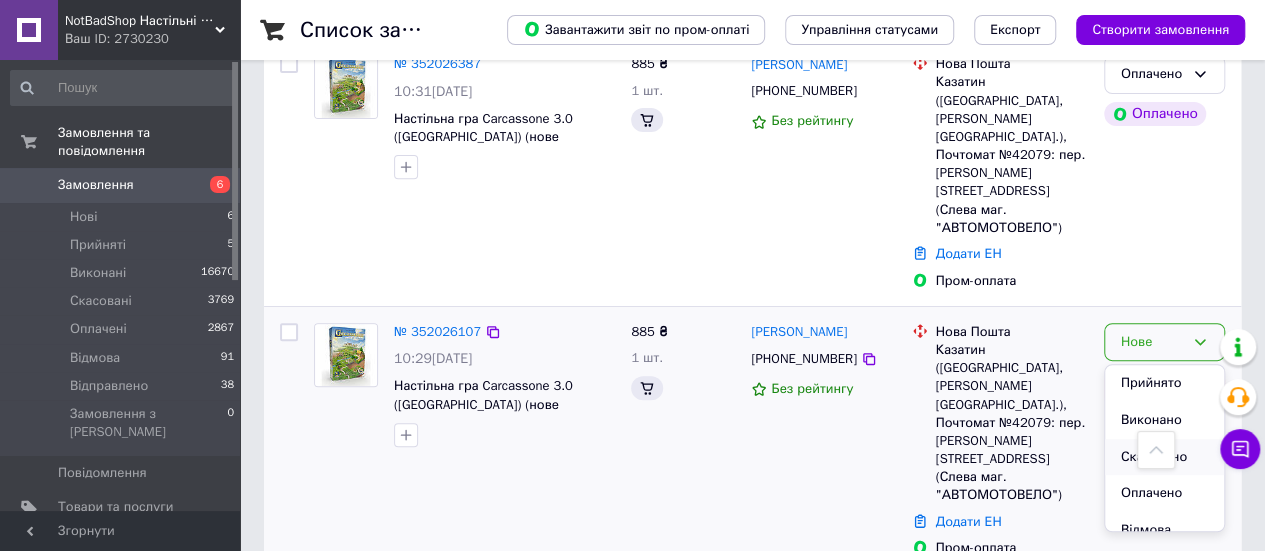 click on "Скасовано" at bounding box center [1164, 457] 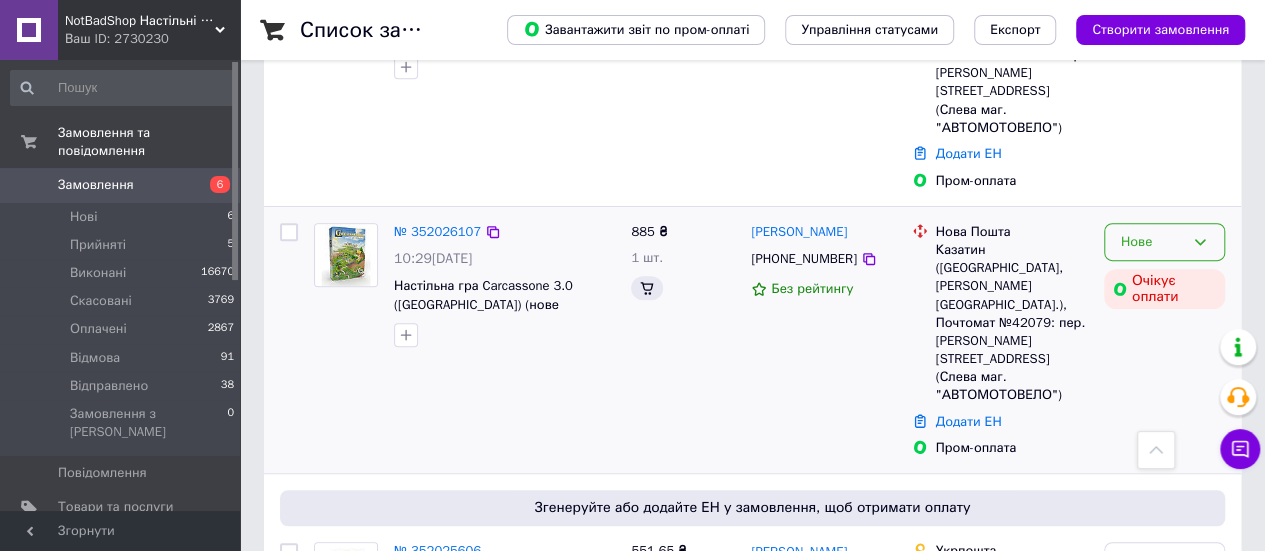 scroll, scrollTop: 600, scrollLeft: 0, axis: vertical 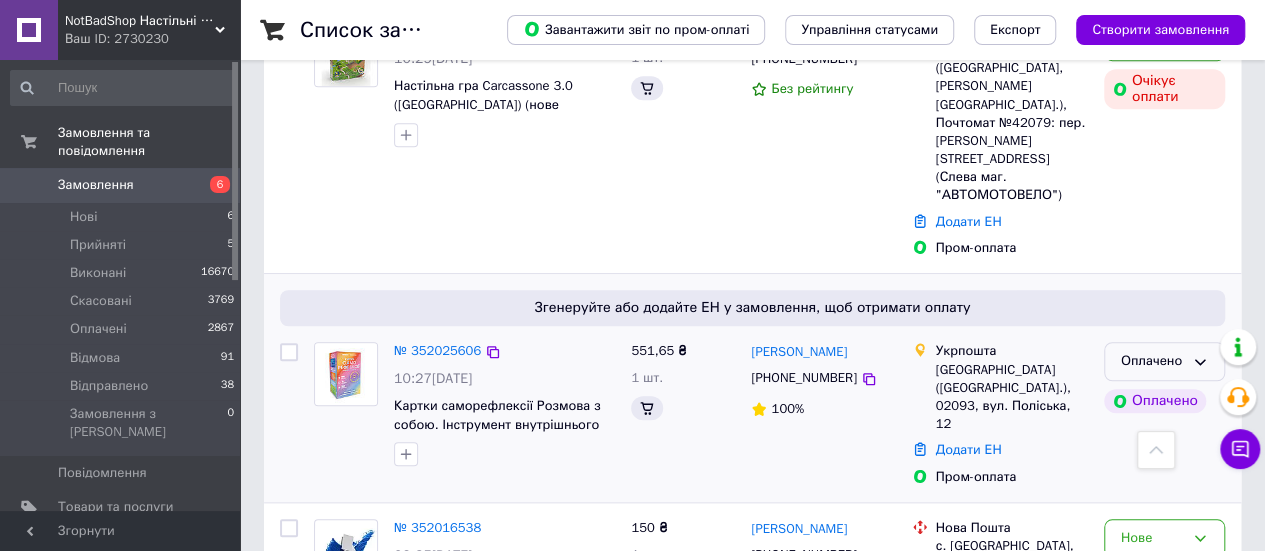 click on "Оплачено" at bounding box center (1164, 361) 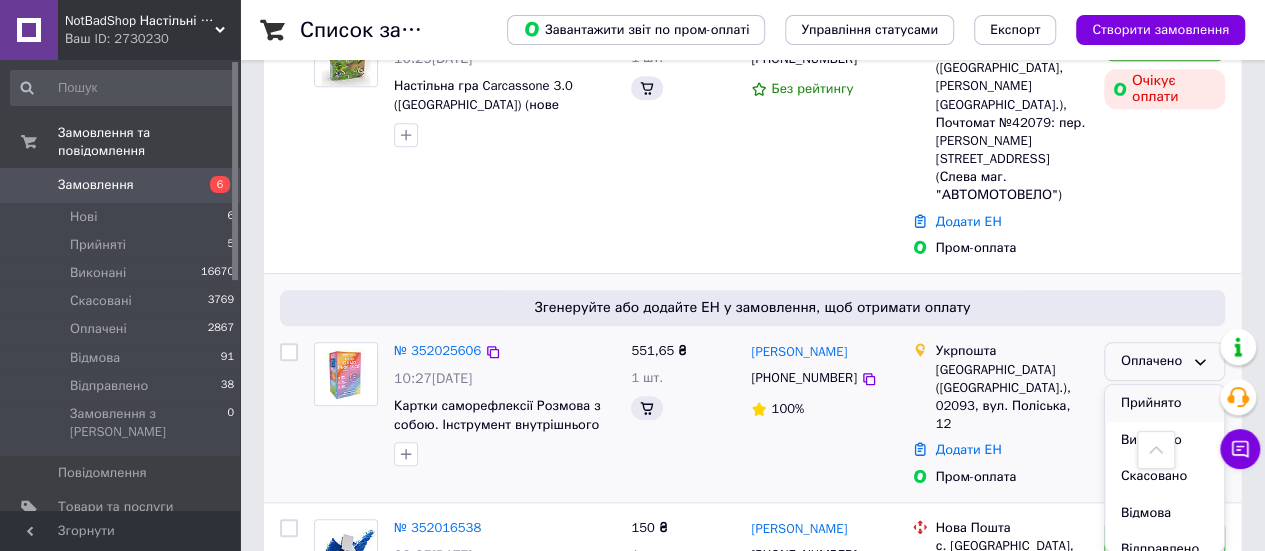 click on "Прийнято" at bounding box center (1164, 403) 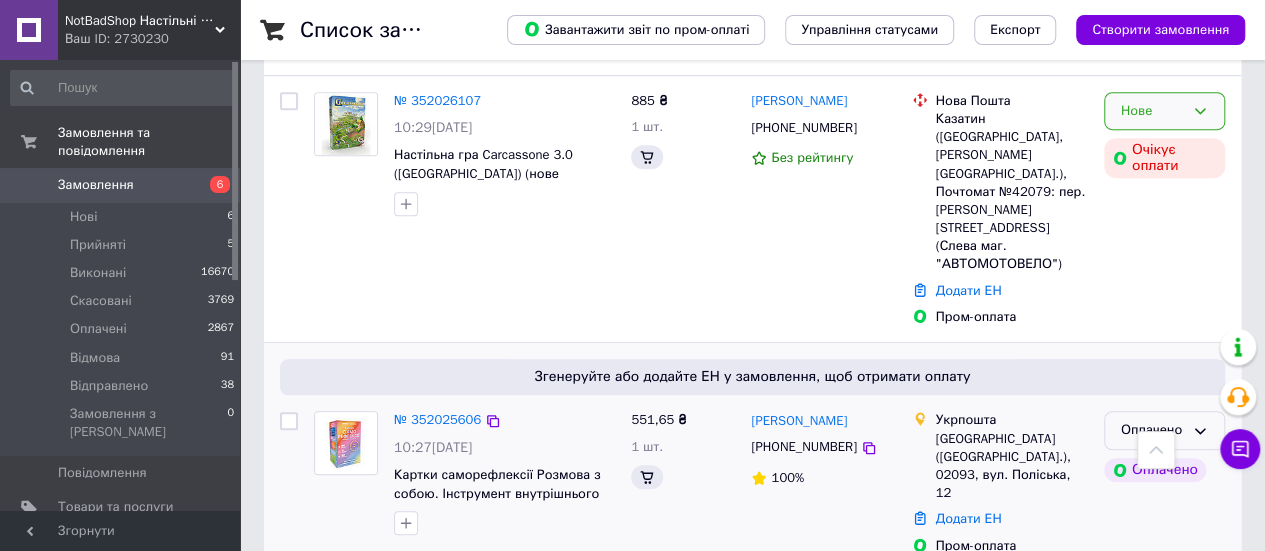 scroll, scrollTop: 500, scrollLeft: 0, axis: vertical 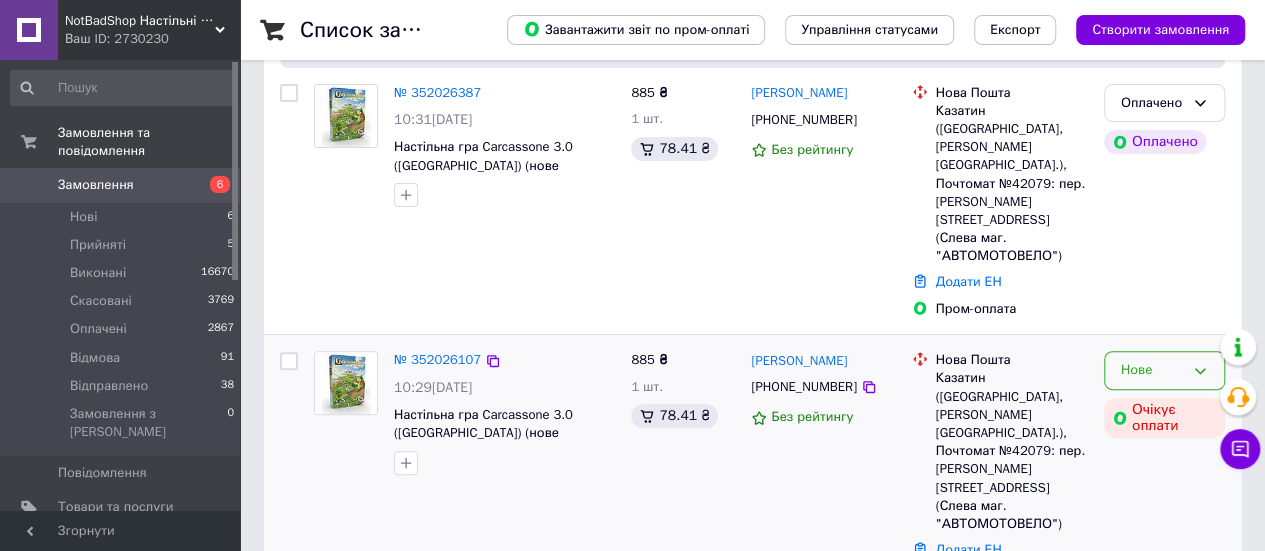 click on "Нове" at bounding box center [1164, 370] 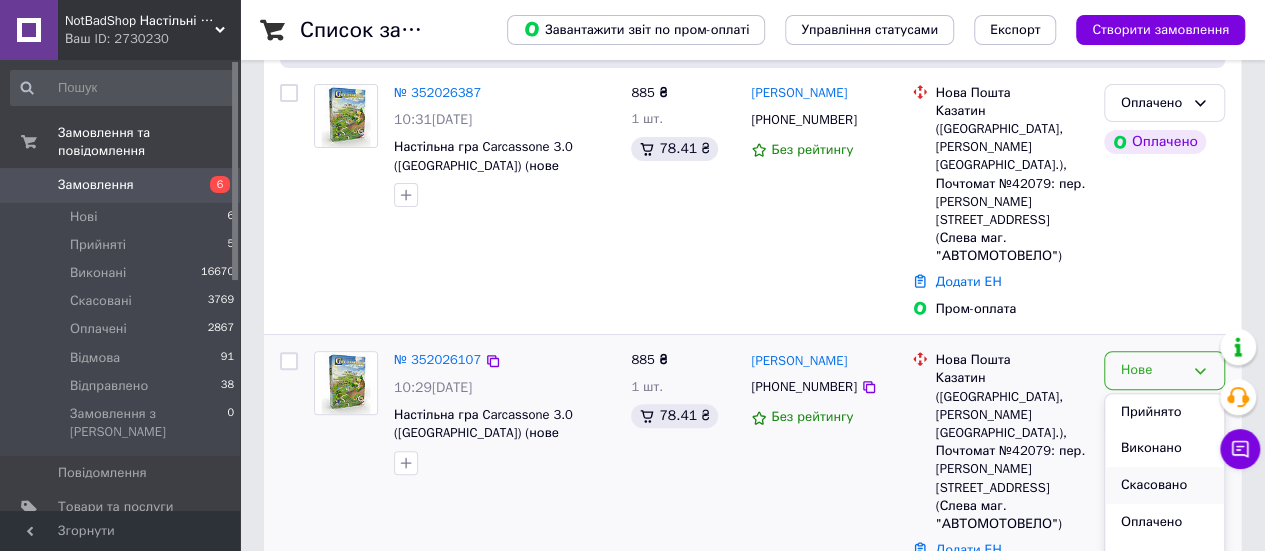 click on "Скасовано" at bounding box center (1164, 485) 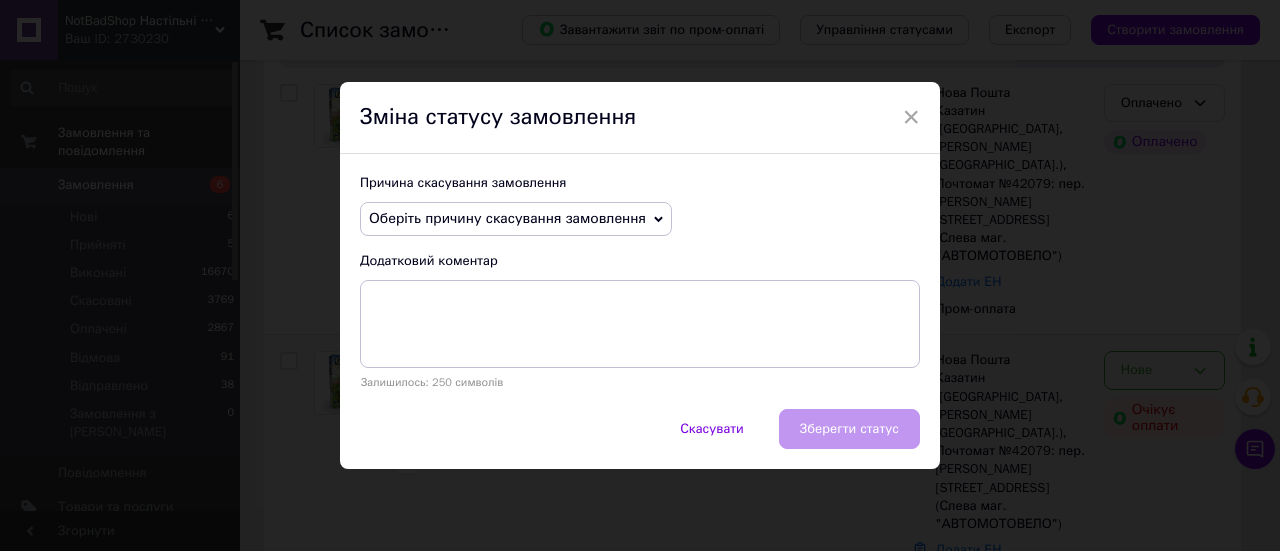 drag, startPoint x: 654, startPoint y: 217, endPoint x: 642, endPoint y: 224, distance: 13.892444 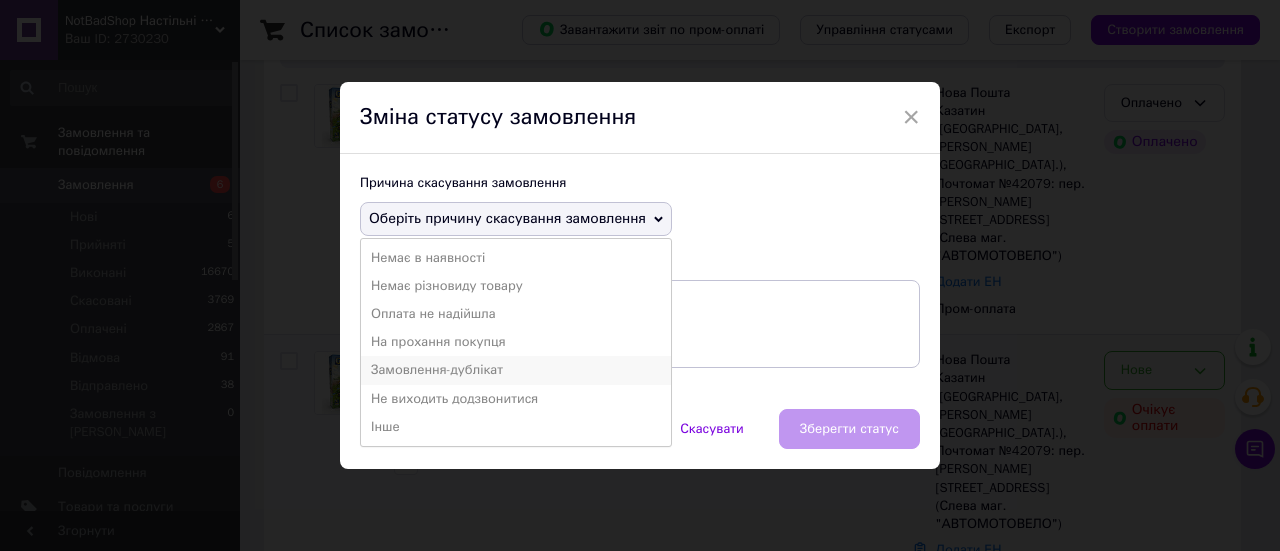 click on "Замовлення-дублікат" at bounding box center [516, 370] 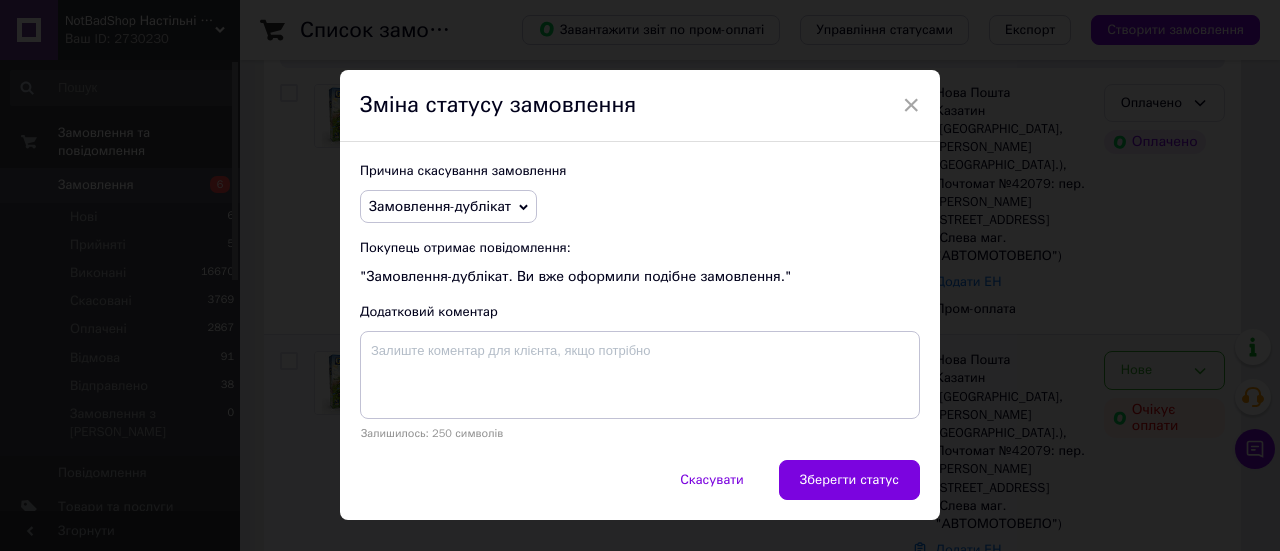 click on "Зберегти статус" at bounding box center [849, 480] 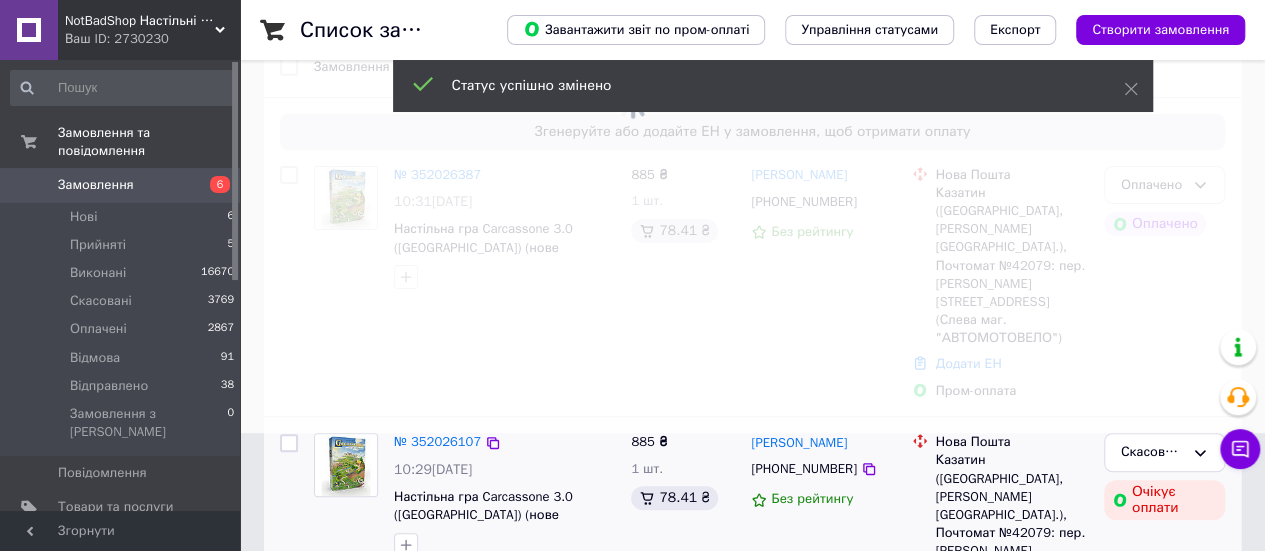scroll, scrollTop: 100, scrollLeft: 0, axis: vertical 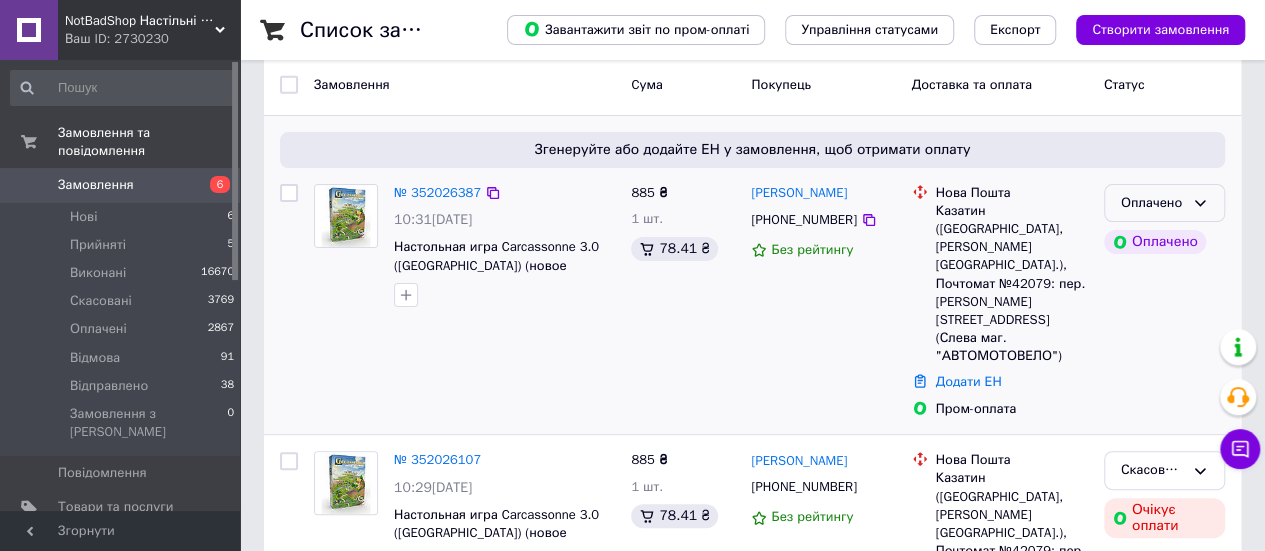 click on "Оплачено" at bounding box center (1152, 203) 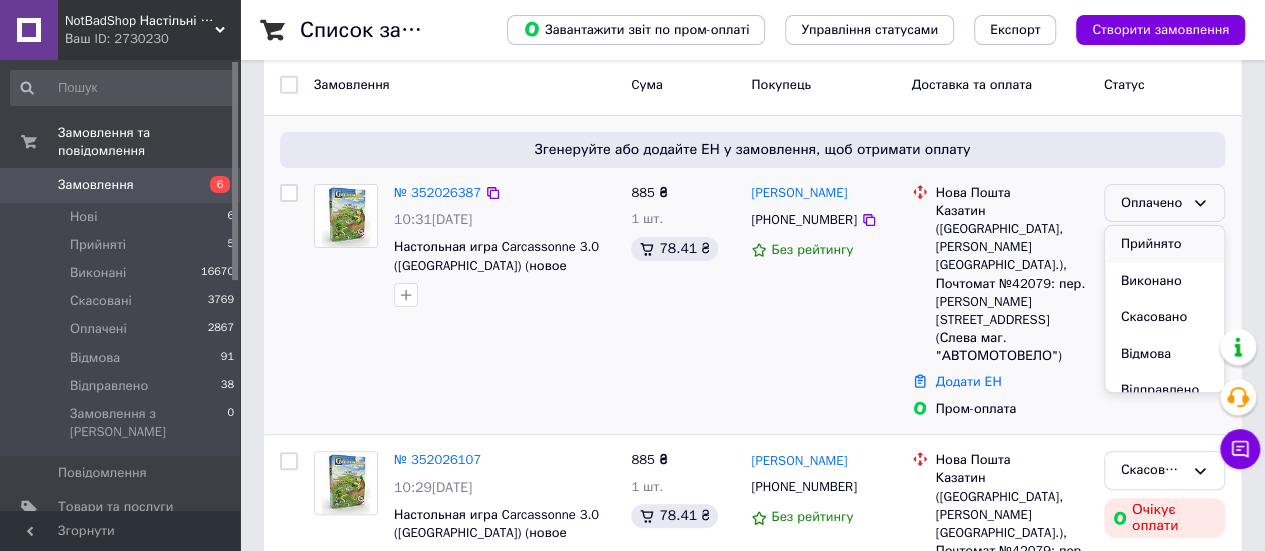 click on "Прийнято" at bounding box center (1164, 244) 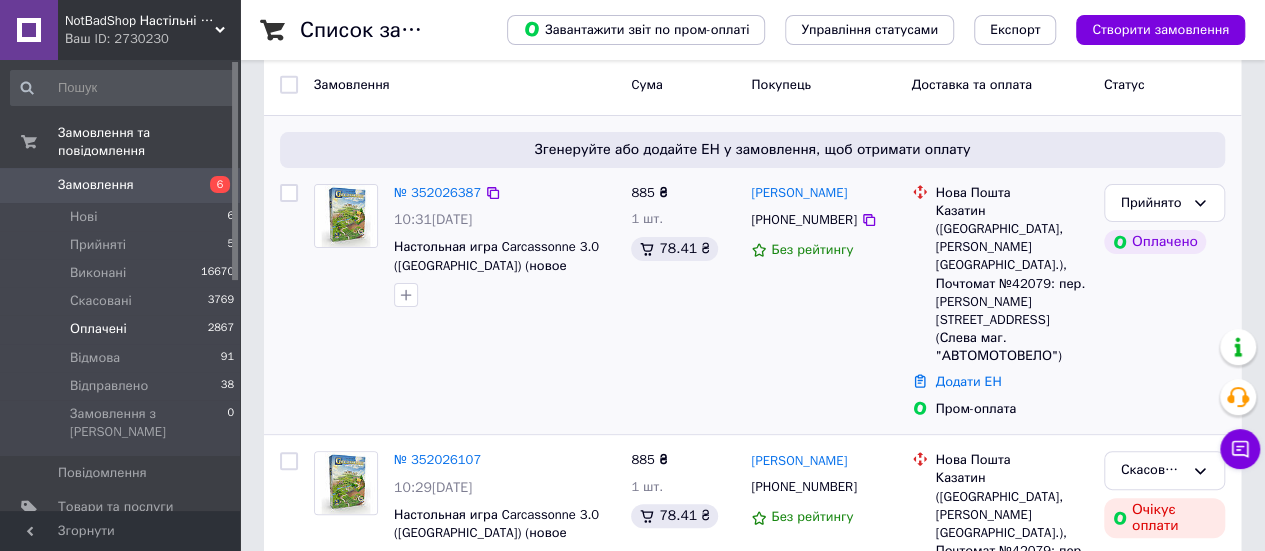 click on "Оплачені 2867" at bounding box center (123, 329) 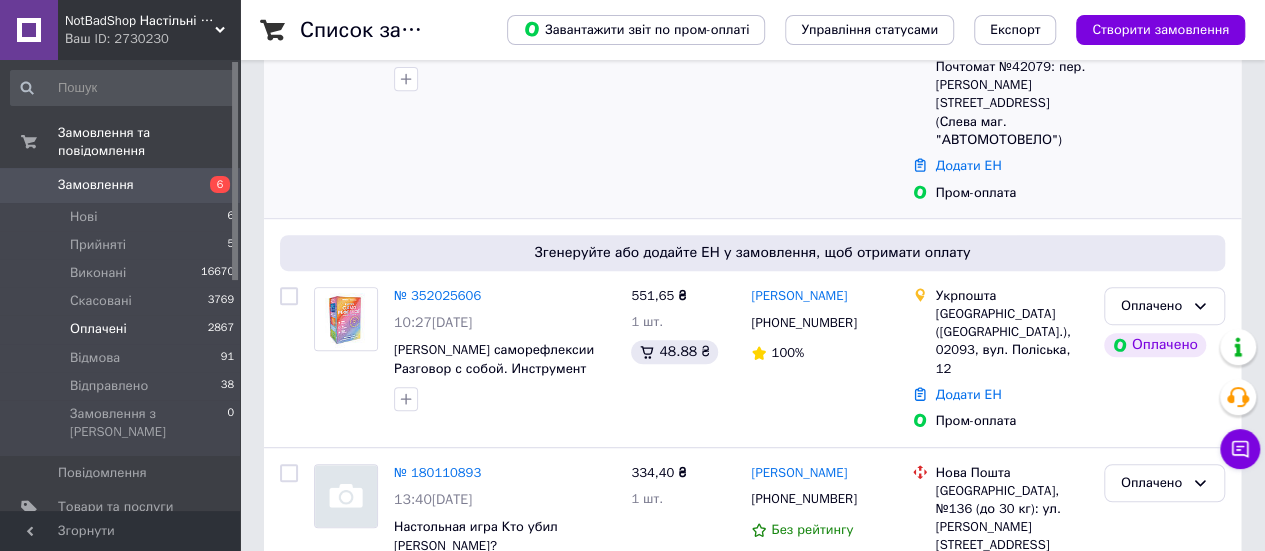 scroll, scrollTop: 400, scrollLeft: 0, axis: vertical 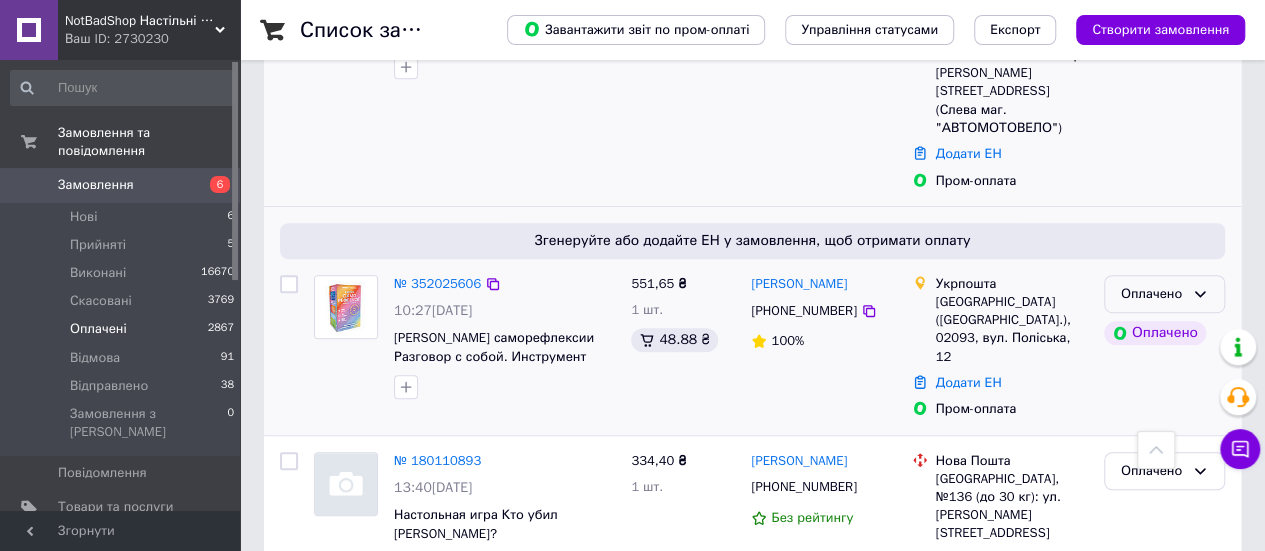 click on "Оплачено" at bounding box center [1164, 294] 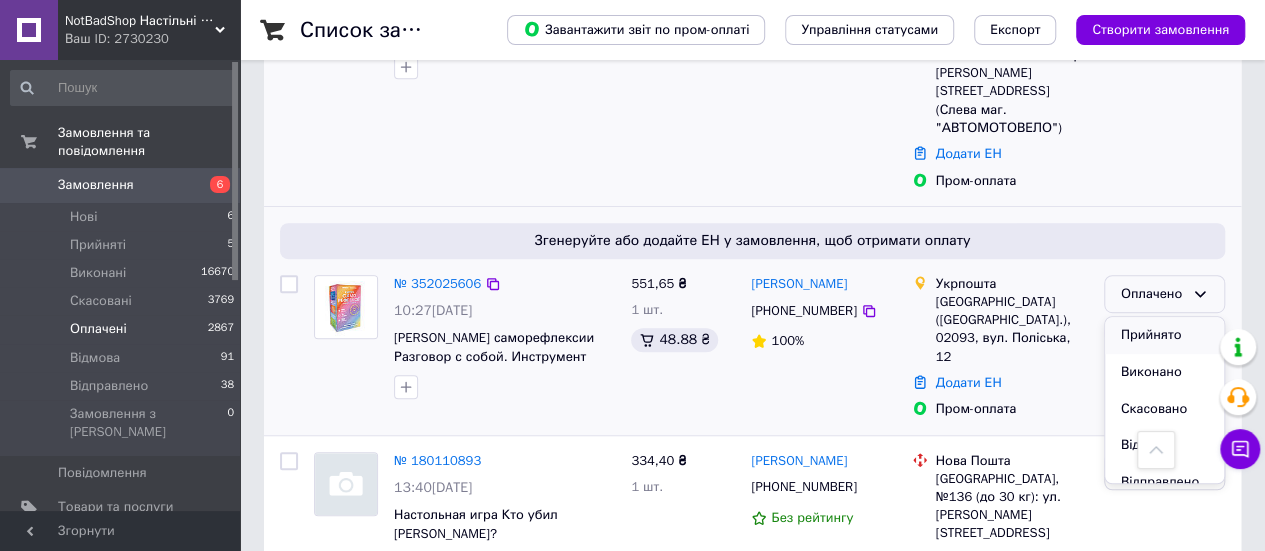 click on "Прийнято" at bounding box center [1164, 335] 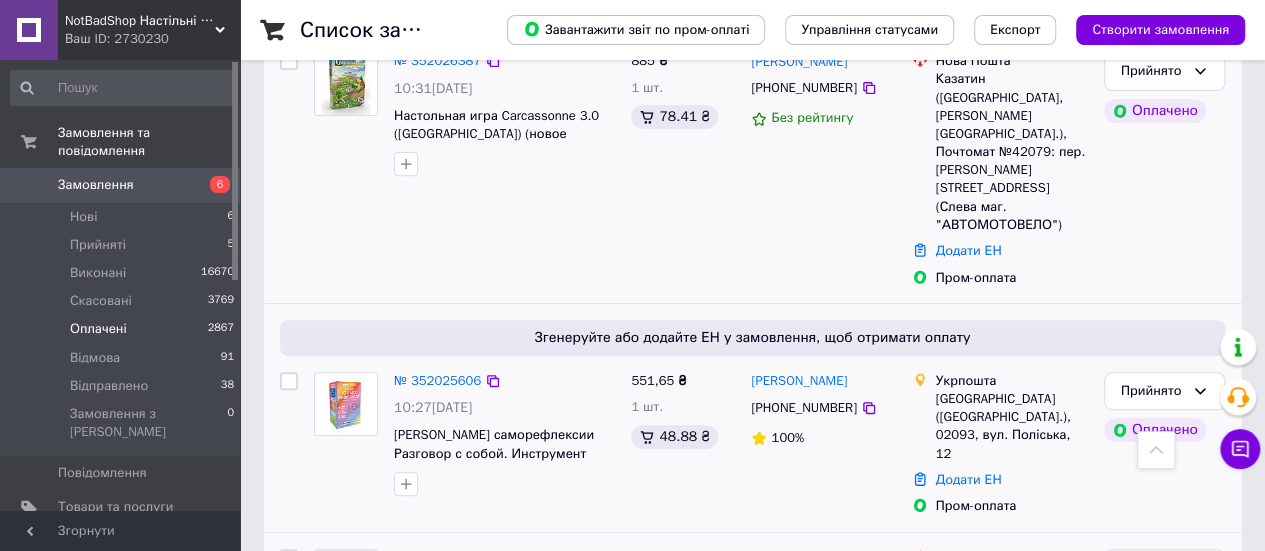 scroll, scrollTop: 200, scrollLeft: 0, axis: vertical 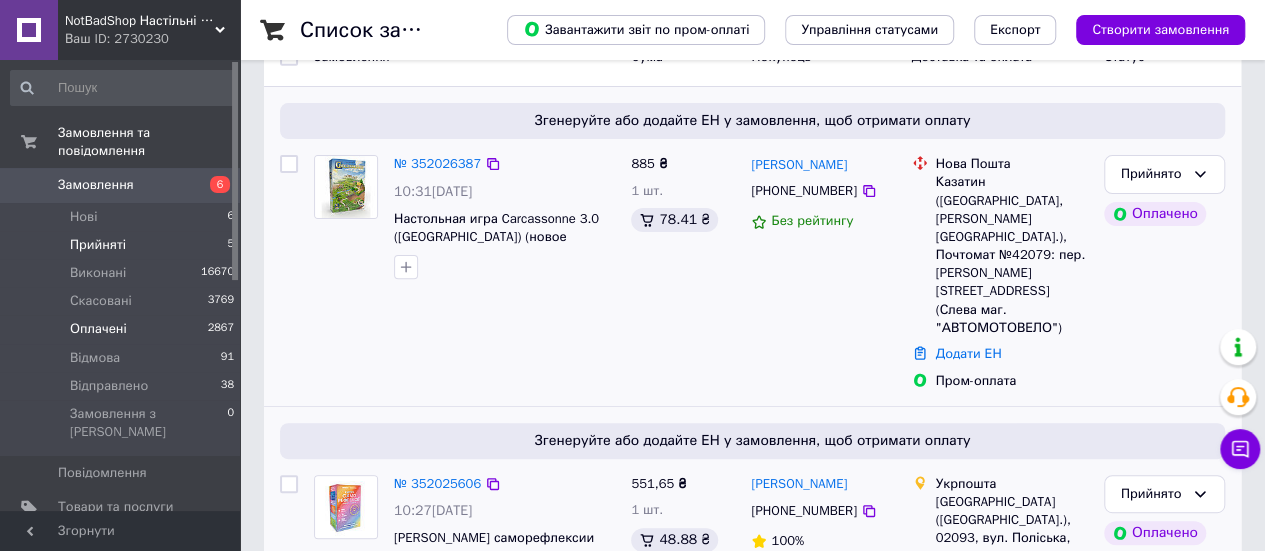 click on "Прийняті 5" at bounding box center [123, 245] 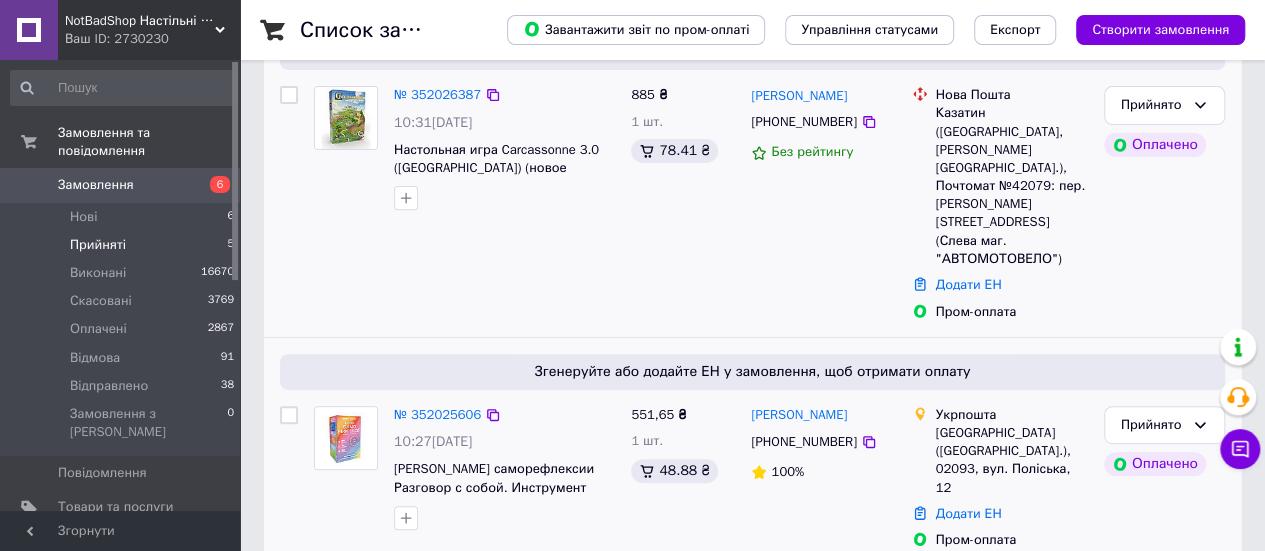 scroll, scrollTop: 300, scrollLeft: 0, axis: vertical 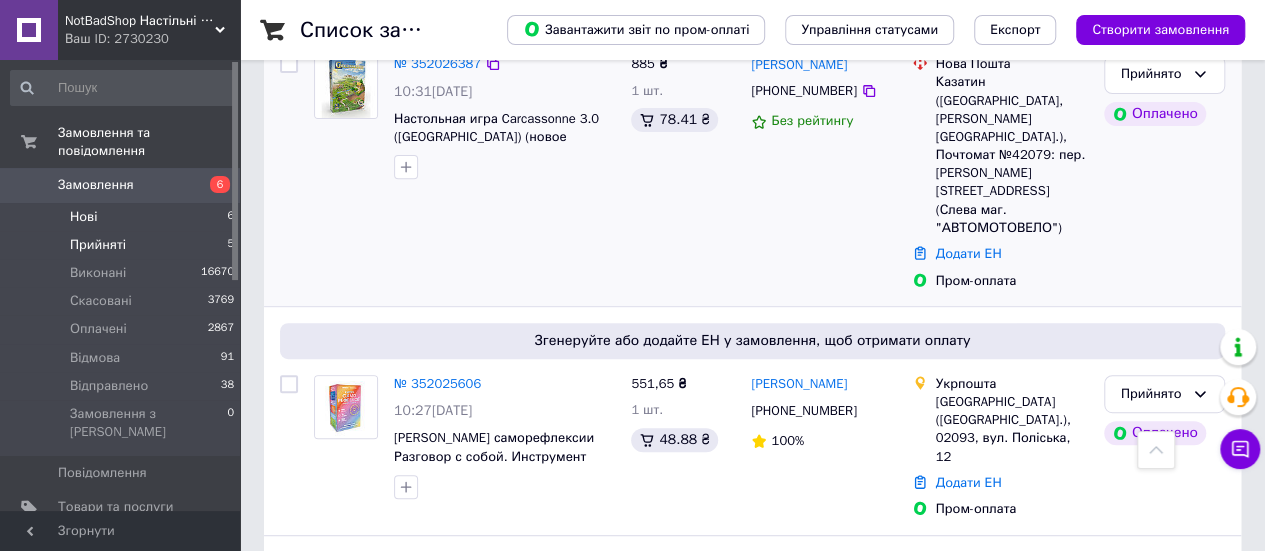 click on "Нові 6" at bounding box center [123, 217] 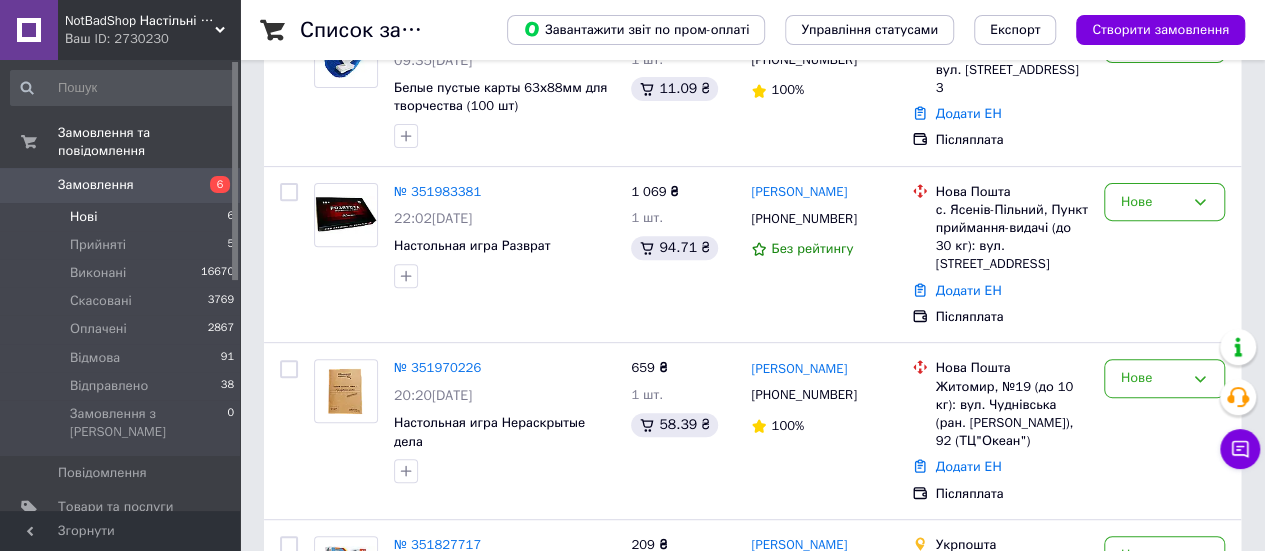 scroll, scrollTop: 280, scrollLeft: 0, axis: vertical 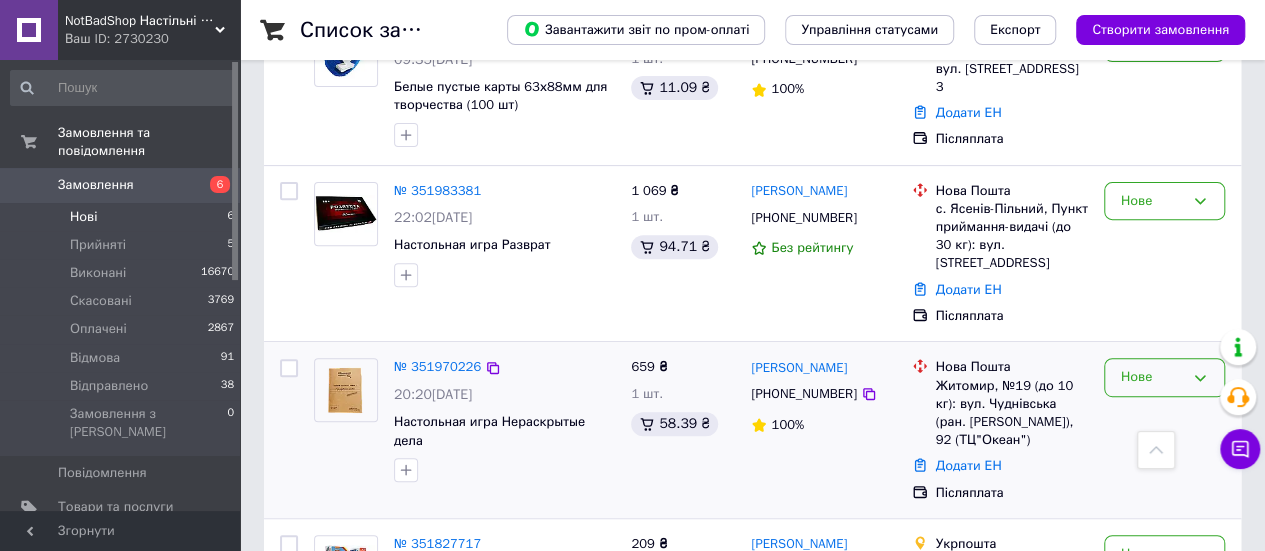 click on "Нове" at bounding box center (1164, 377) 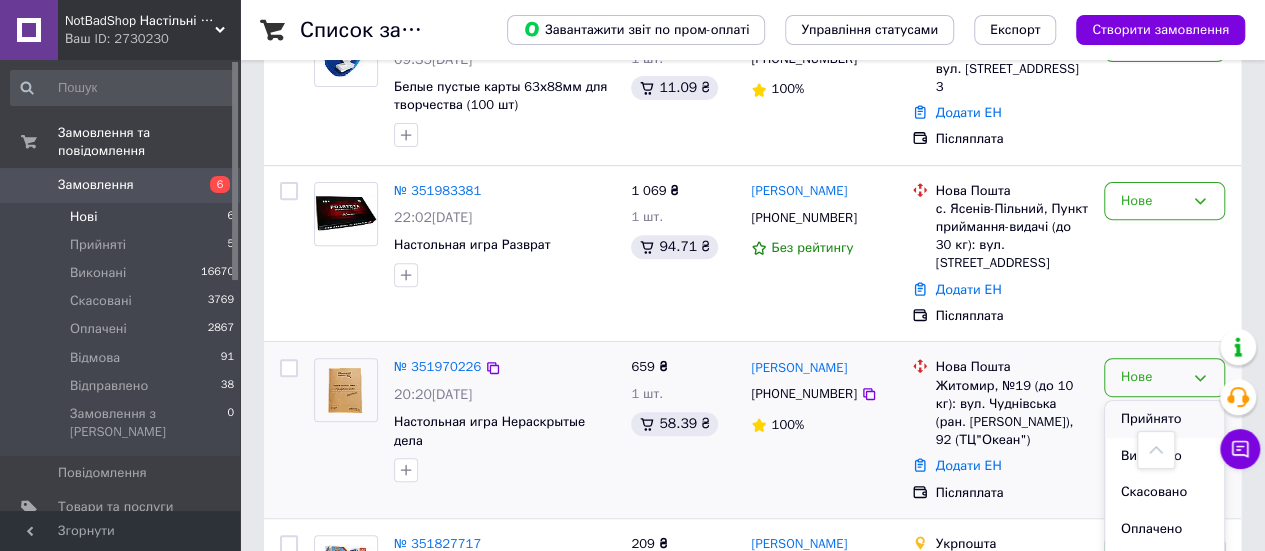 click on "Прийнято" at bounding box center [1164, 419] 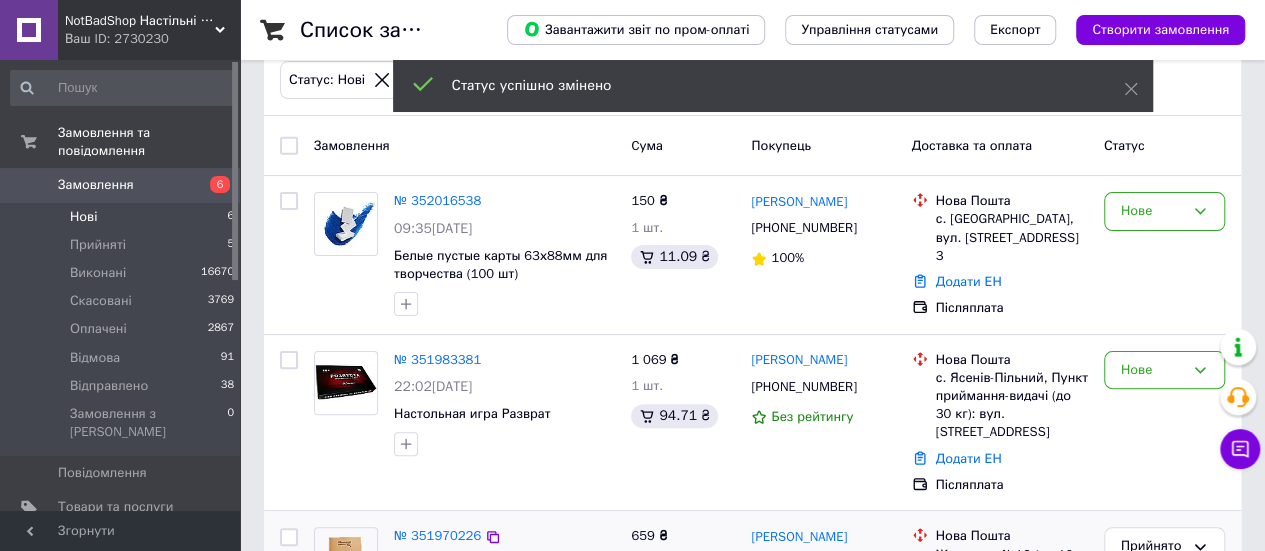 scroll, scrollTop: 80, scrollLeft: 0, axis: vertical 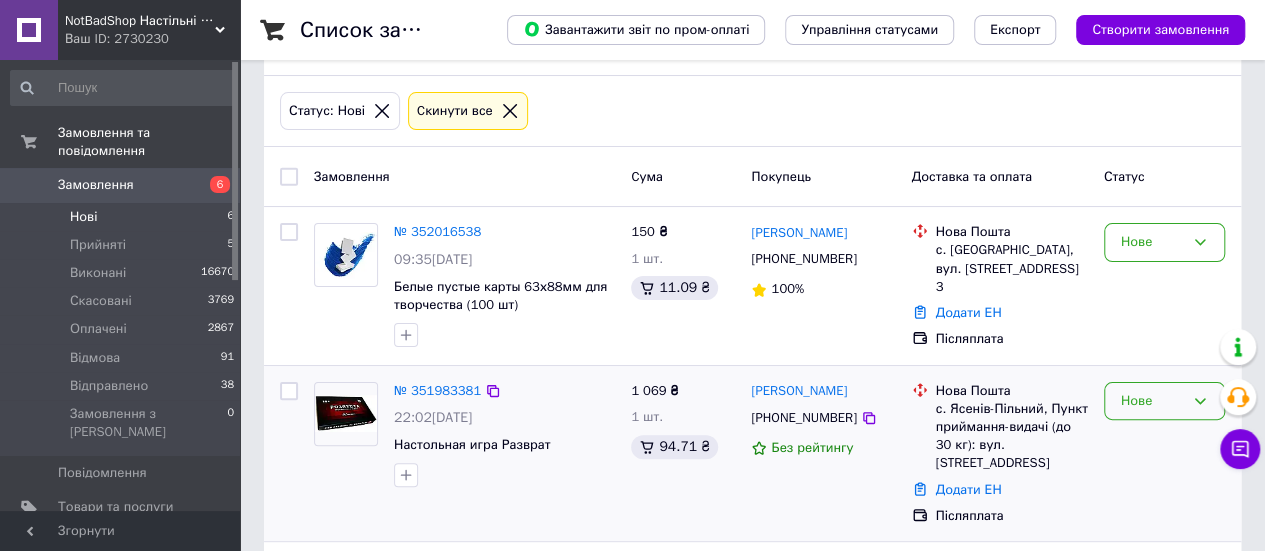 click on "Нове" at bounding box center [1164, 401] 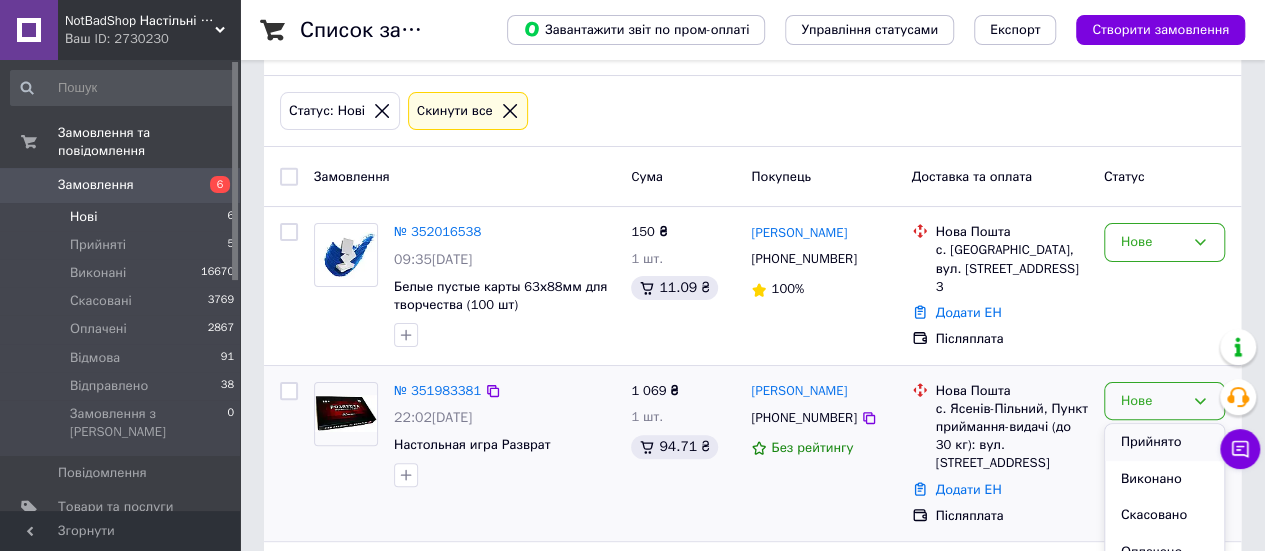 click on "Прийнято" at bounding box center (1164, 442) 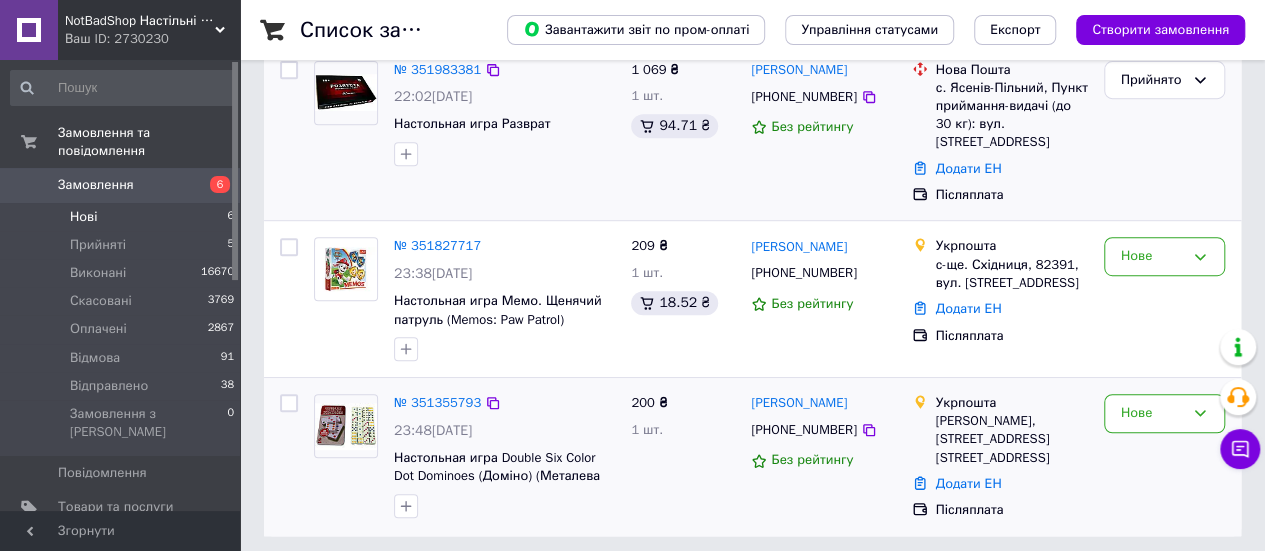 scroll, scrollTop: 403, scrollLeft: 0, axis: vertical 